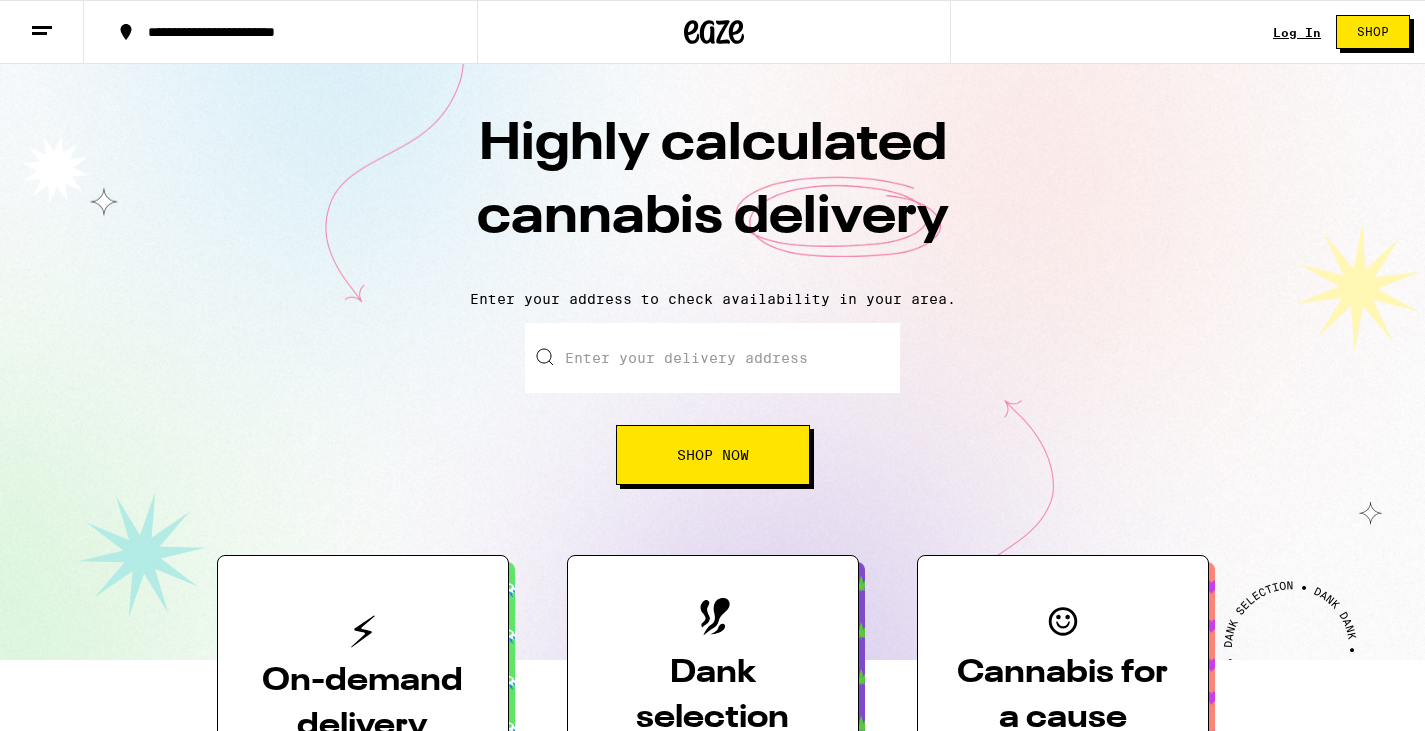 scroll, scrollTop: 0, scrollLeft: 0, axis: both 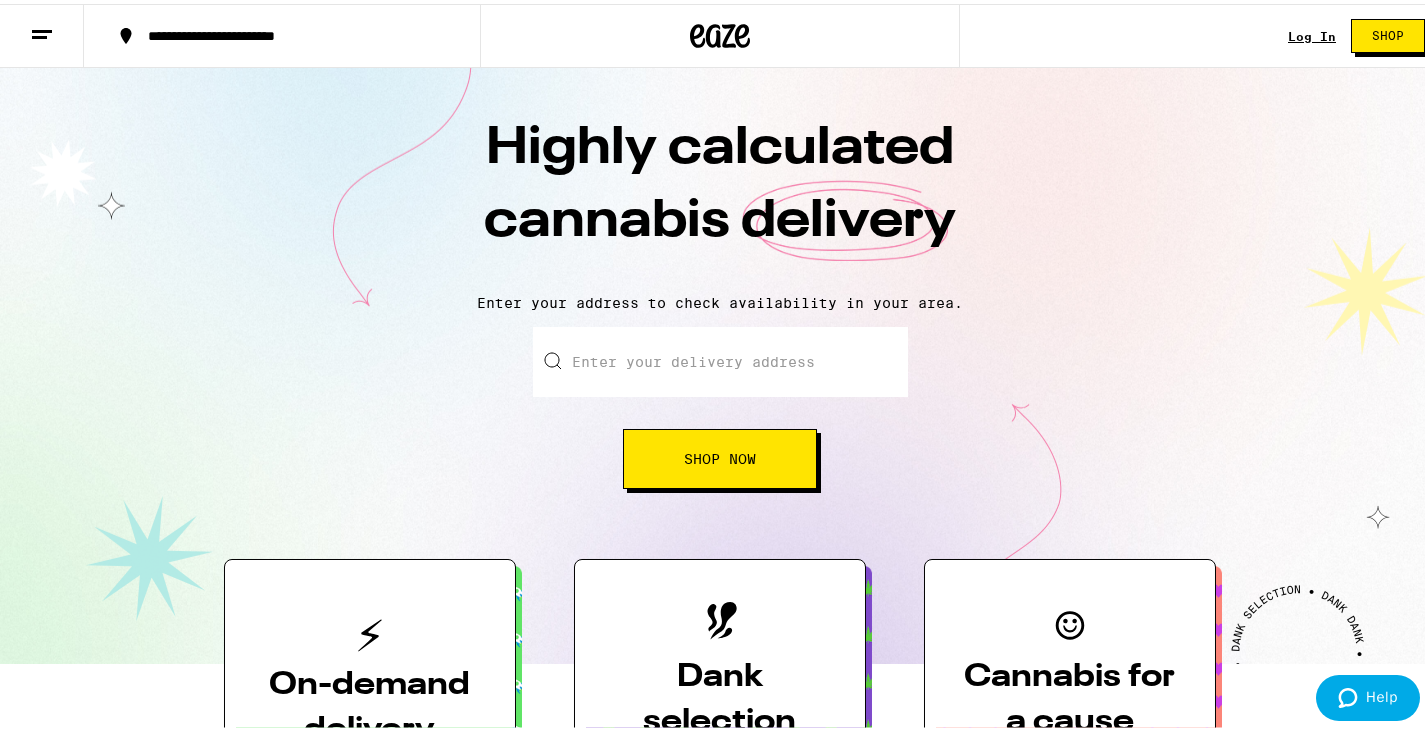 click on "Log In" at bounding box center (1312, 32) 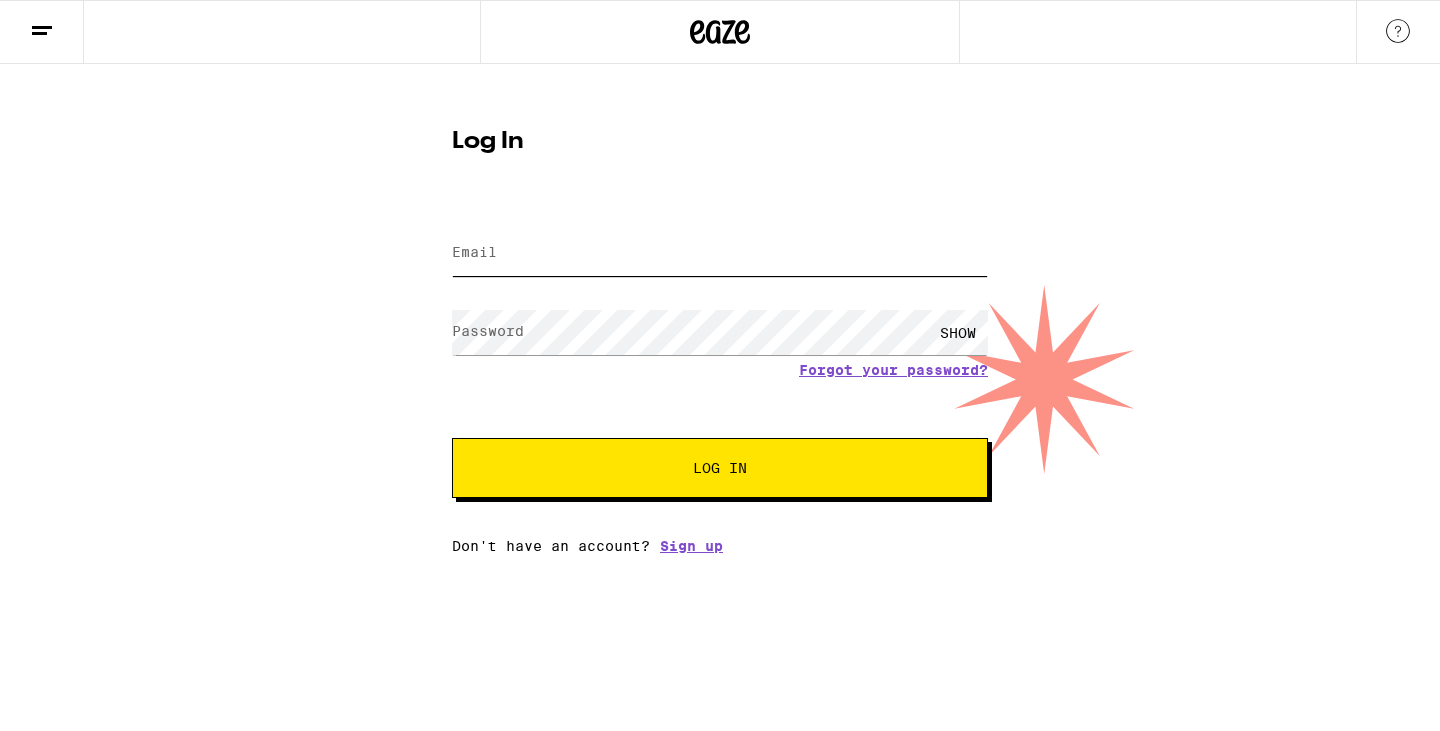 type on "[EMAIL]" 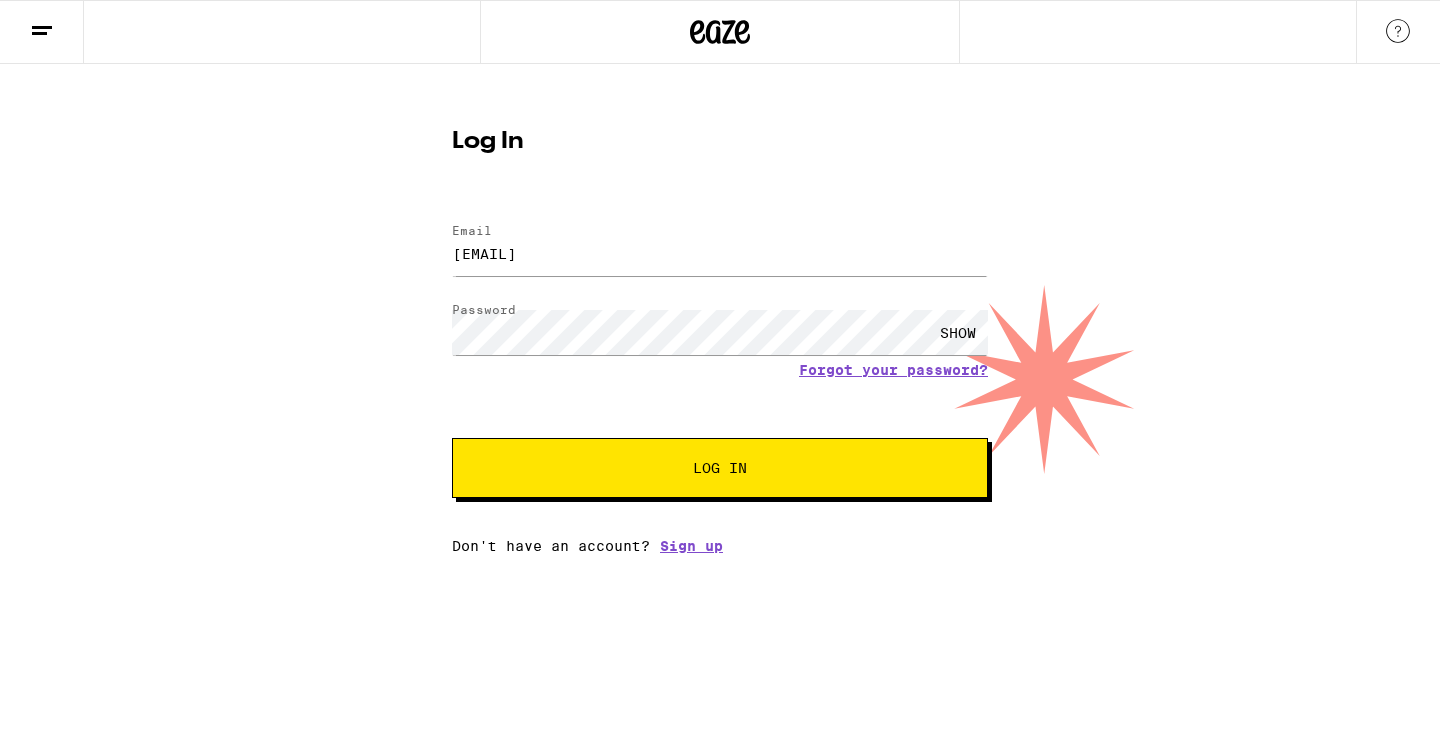 click on "Log In" at bounding box center (720, 468) 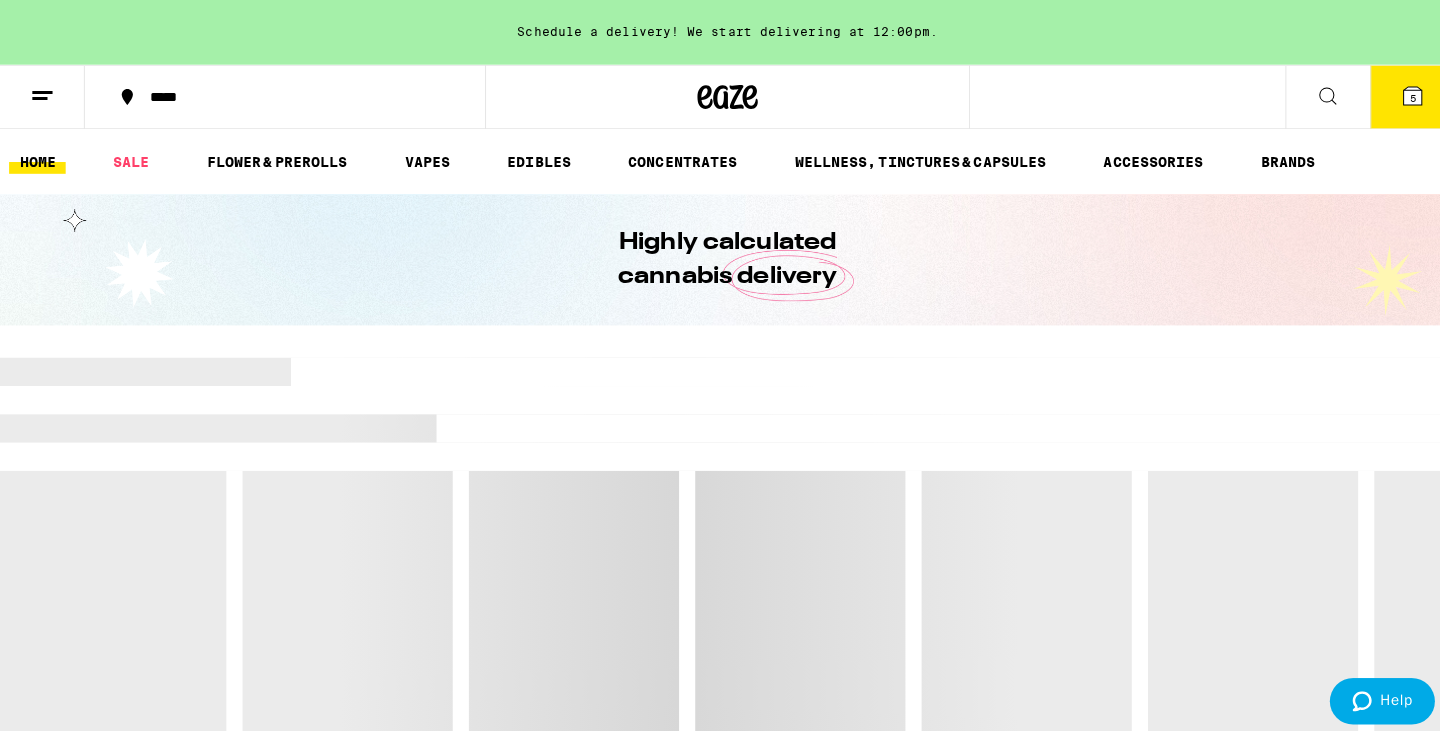scroll, scrollTop: 0, scrollLeft: 0, axis: both 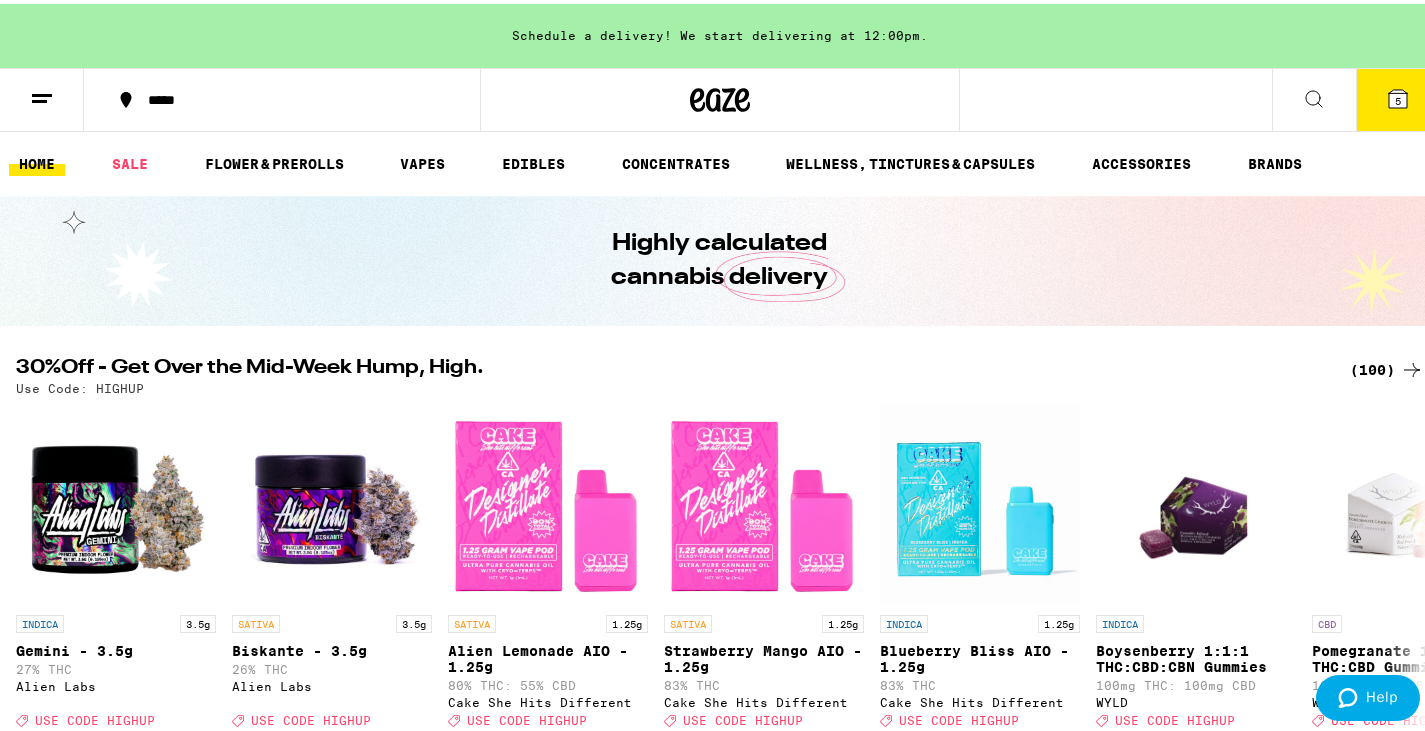 click on "5" at bounding box center [1398, 96] 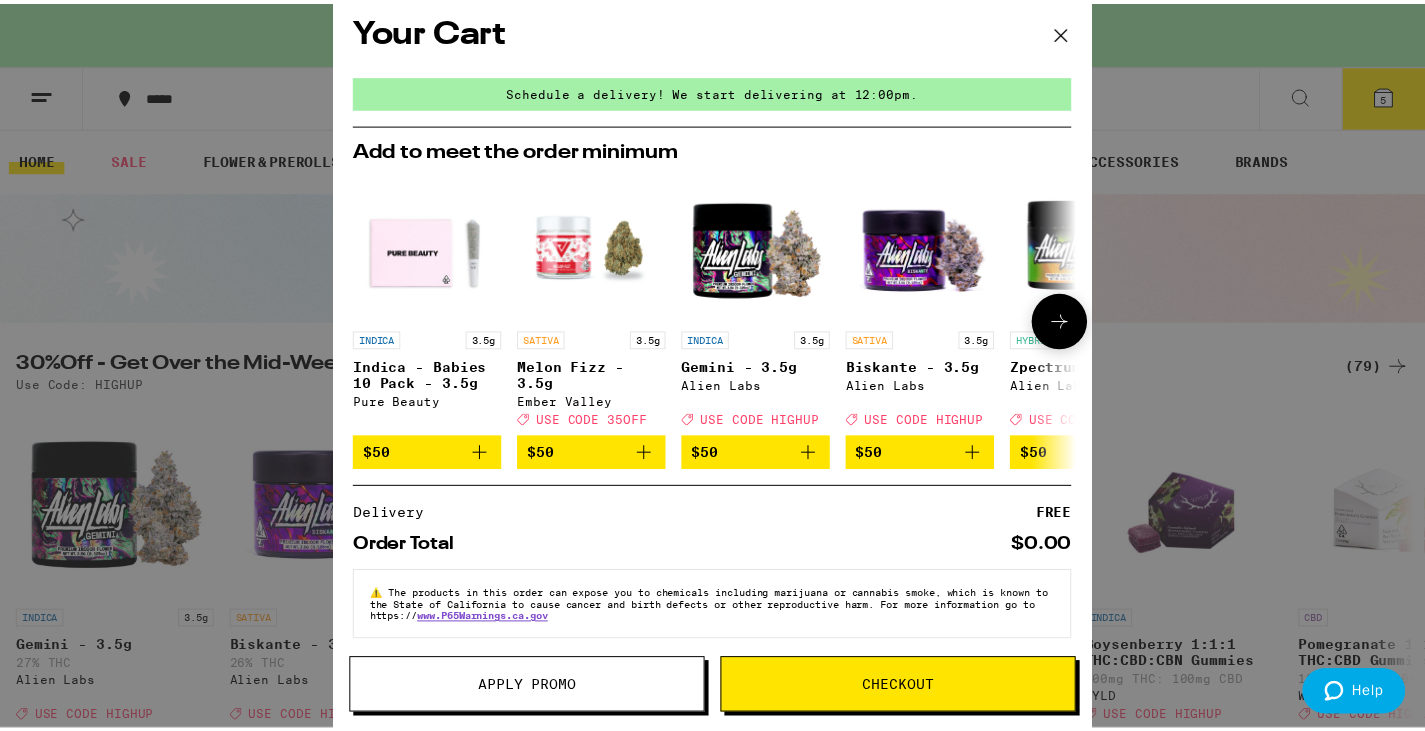 scroll, scrollTop: 0, scrollLeft: 0, axis: both 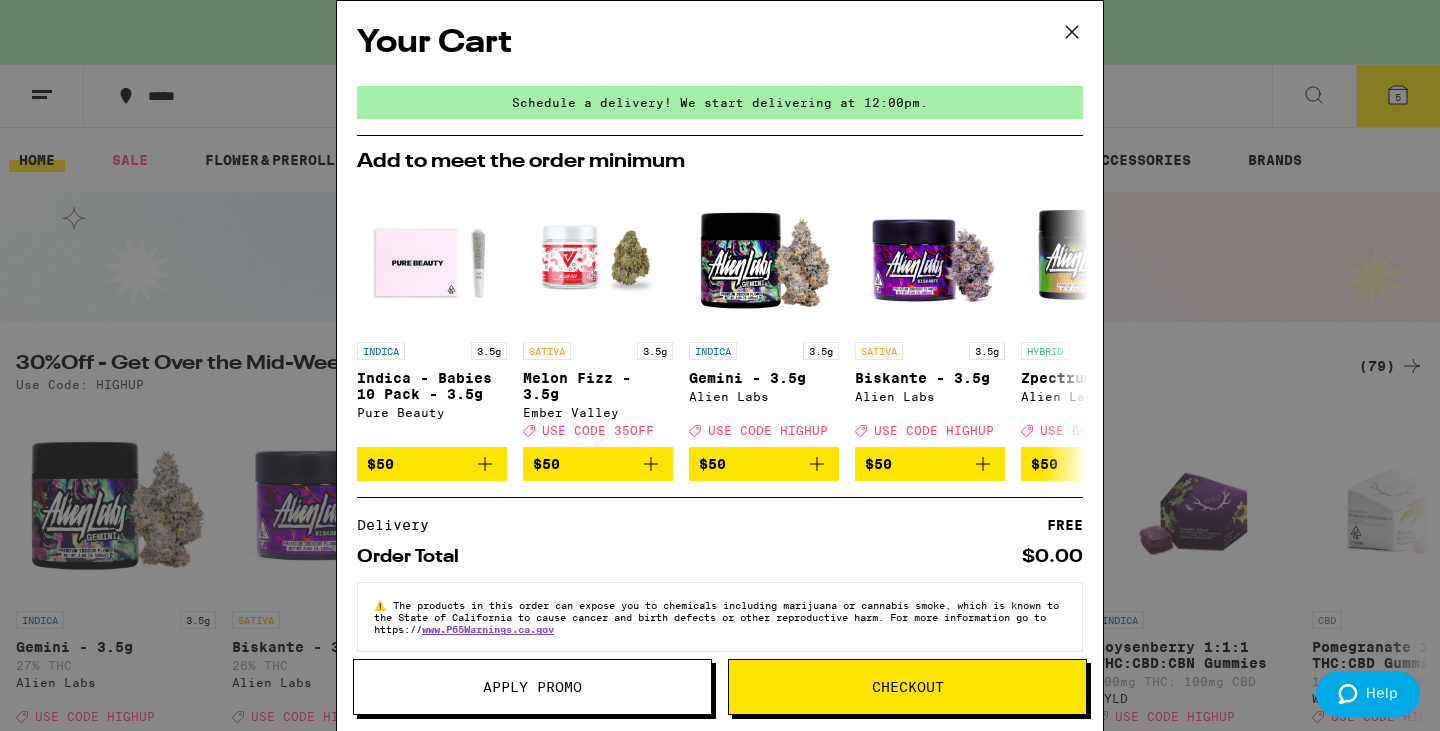 click 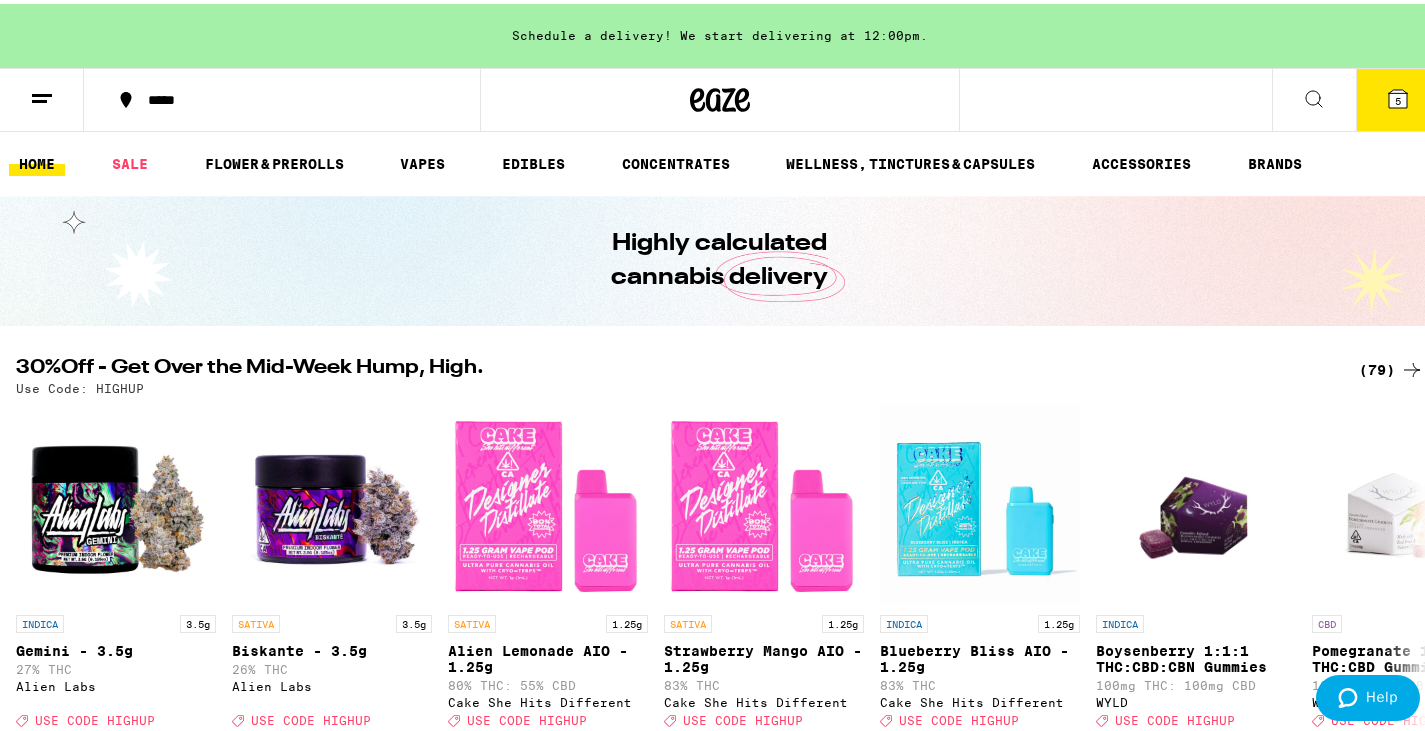 scroll, scrollTop: 0, scrollLeft: 0, axis: both 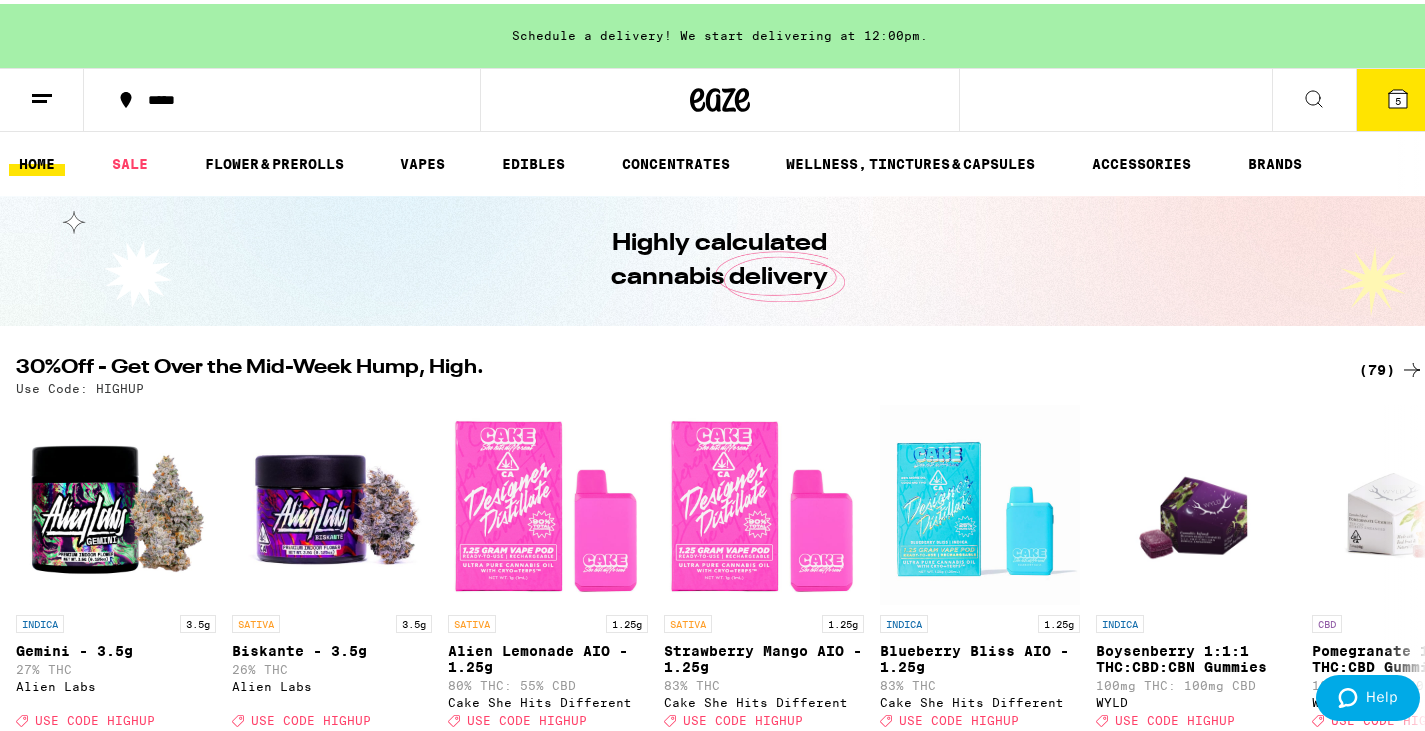 click on "5" at bounding box center [1398, 97] 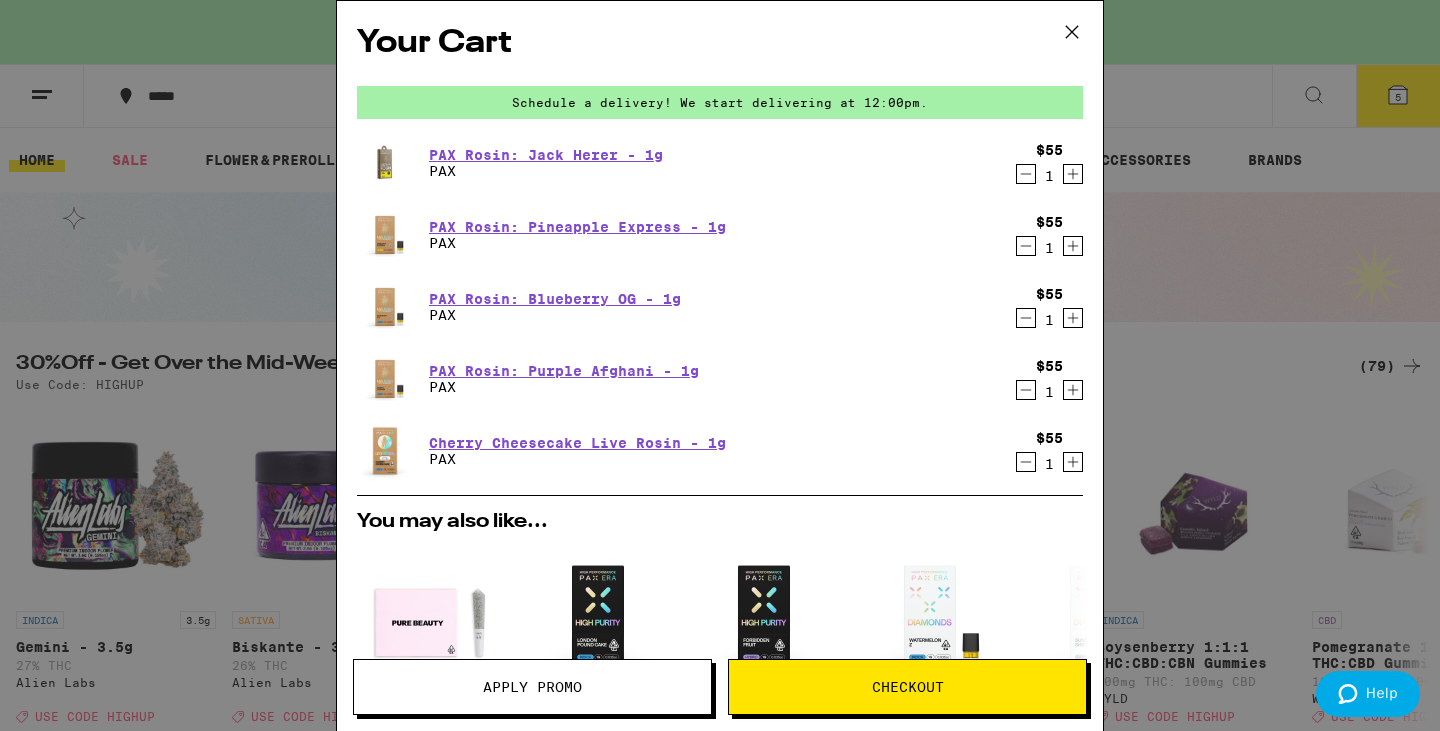 click 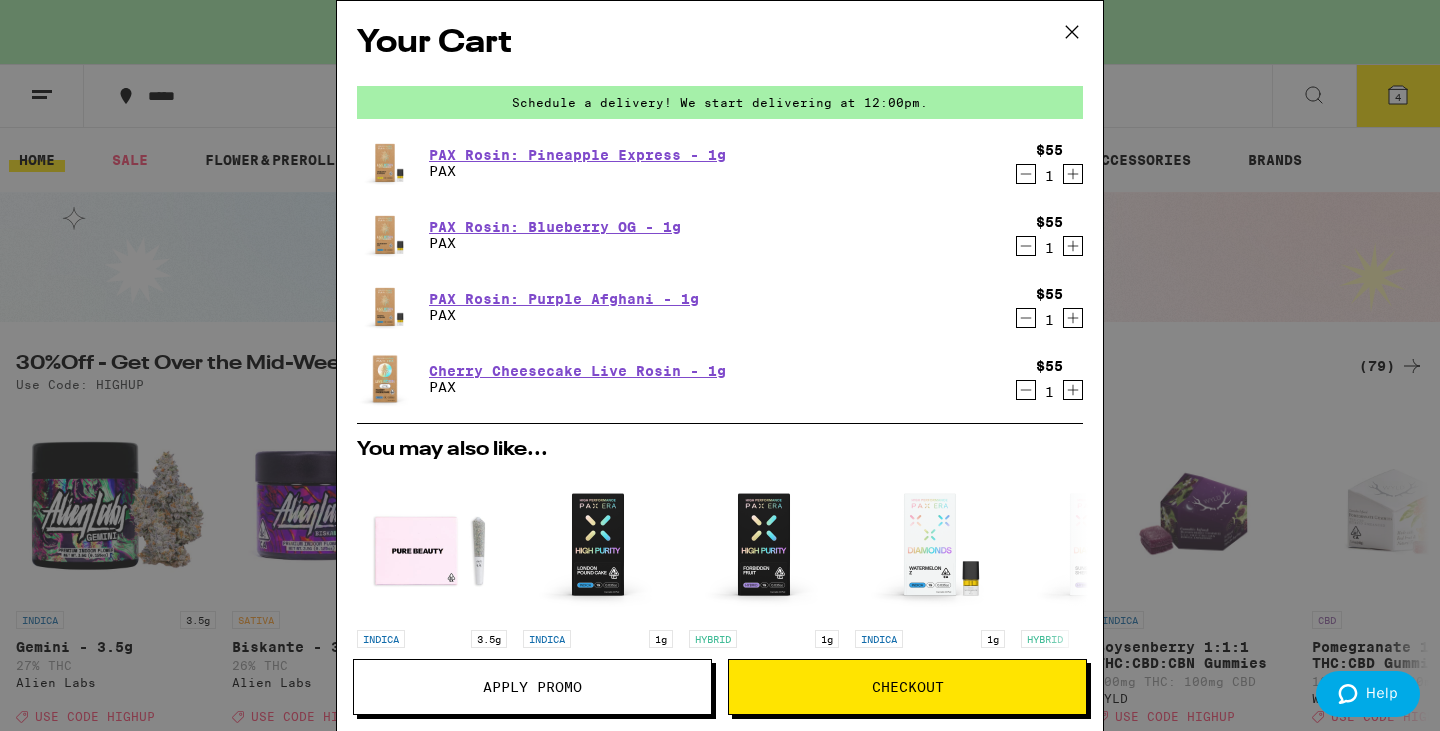 click 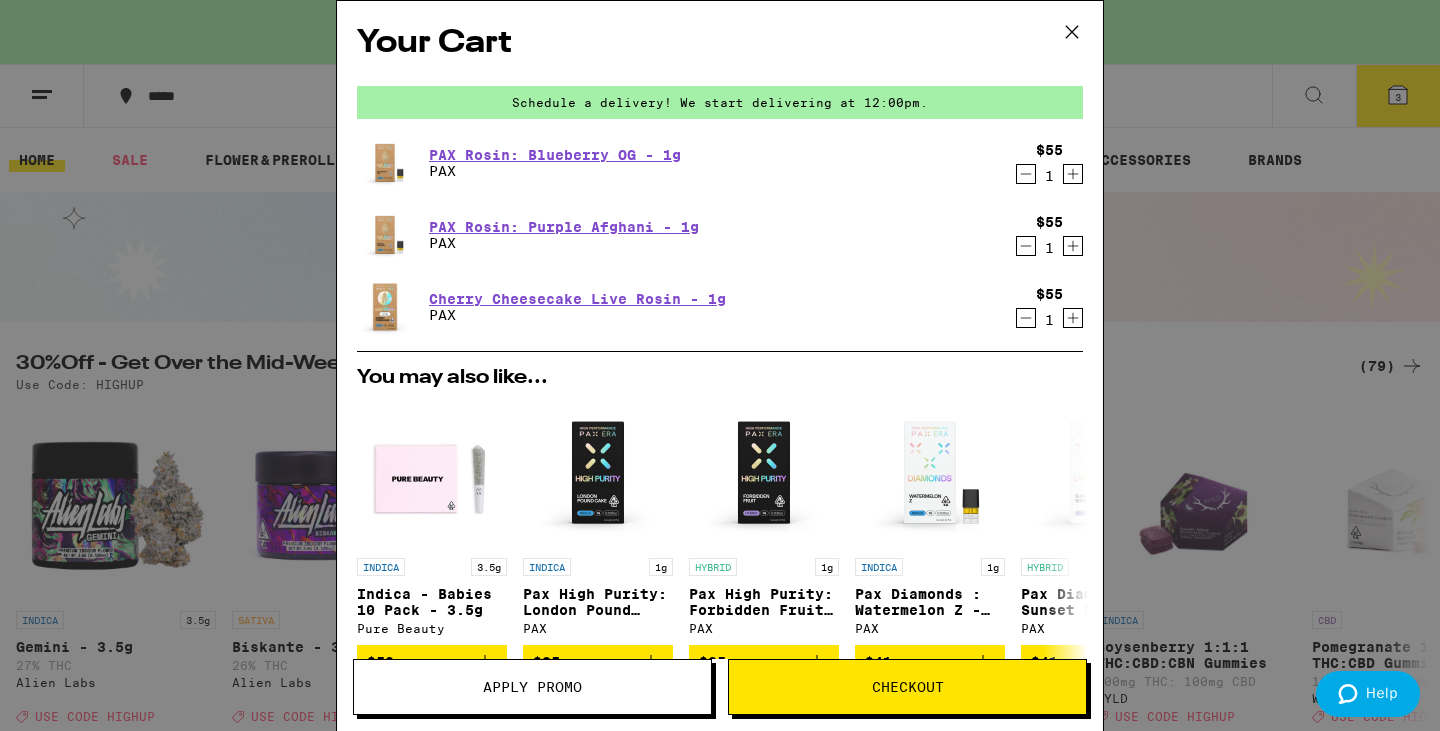 click 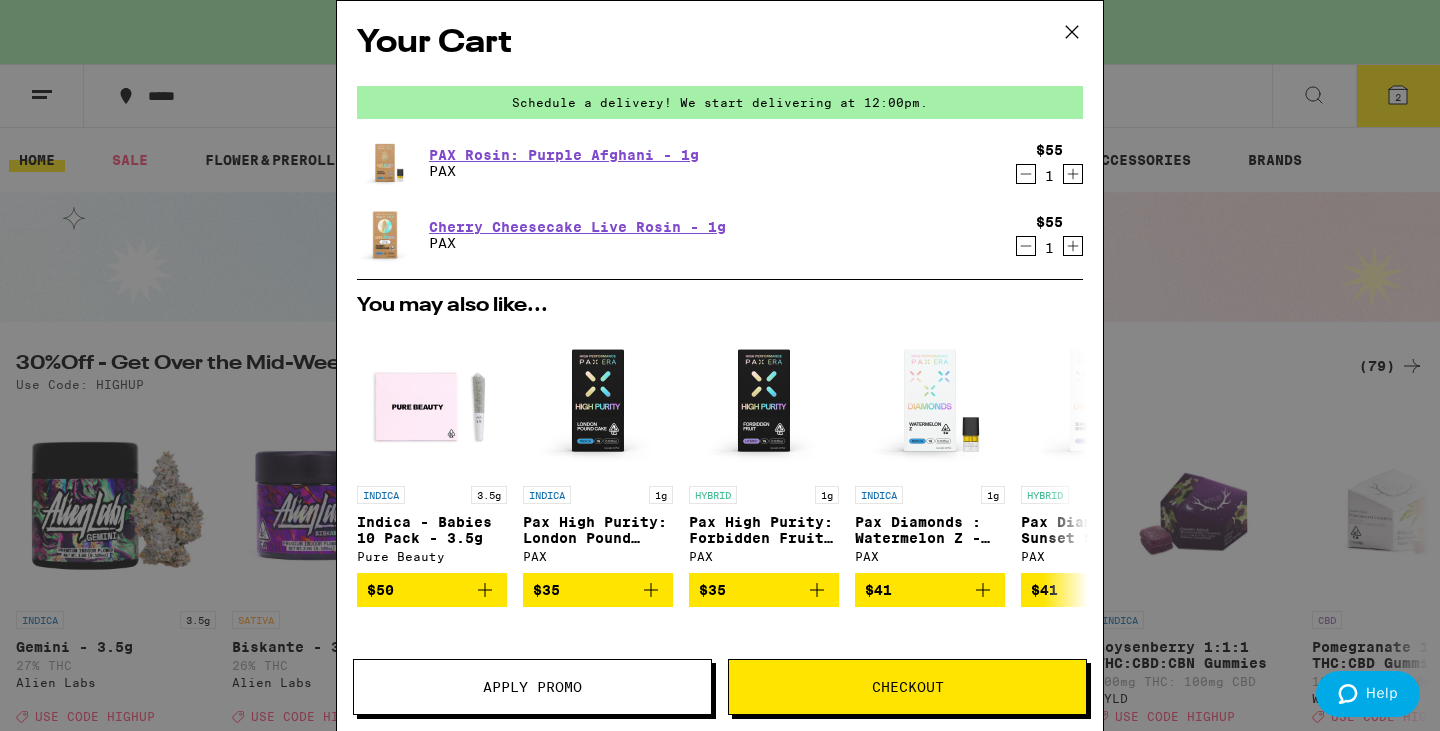 click 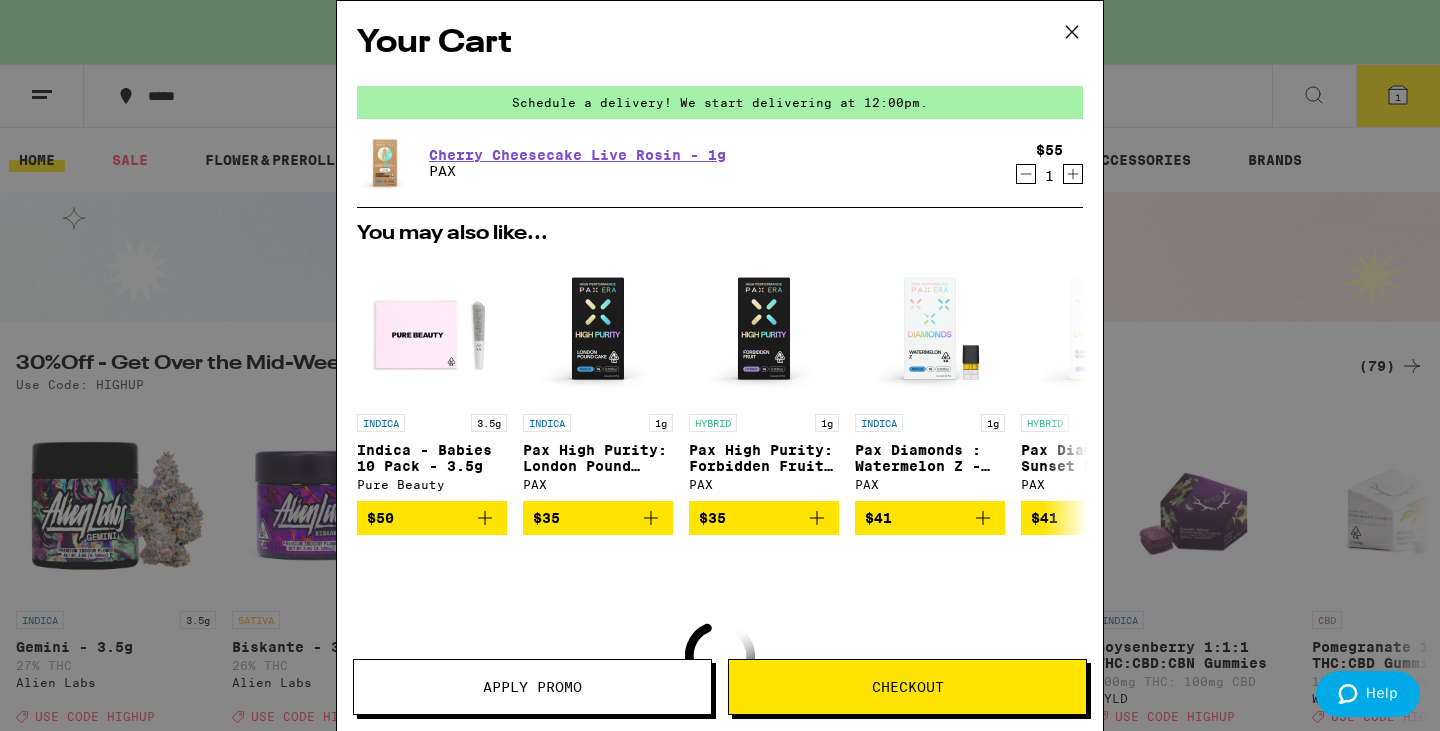 click 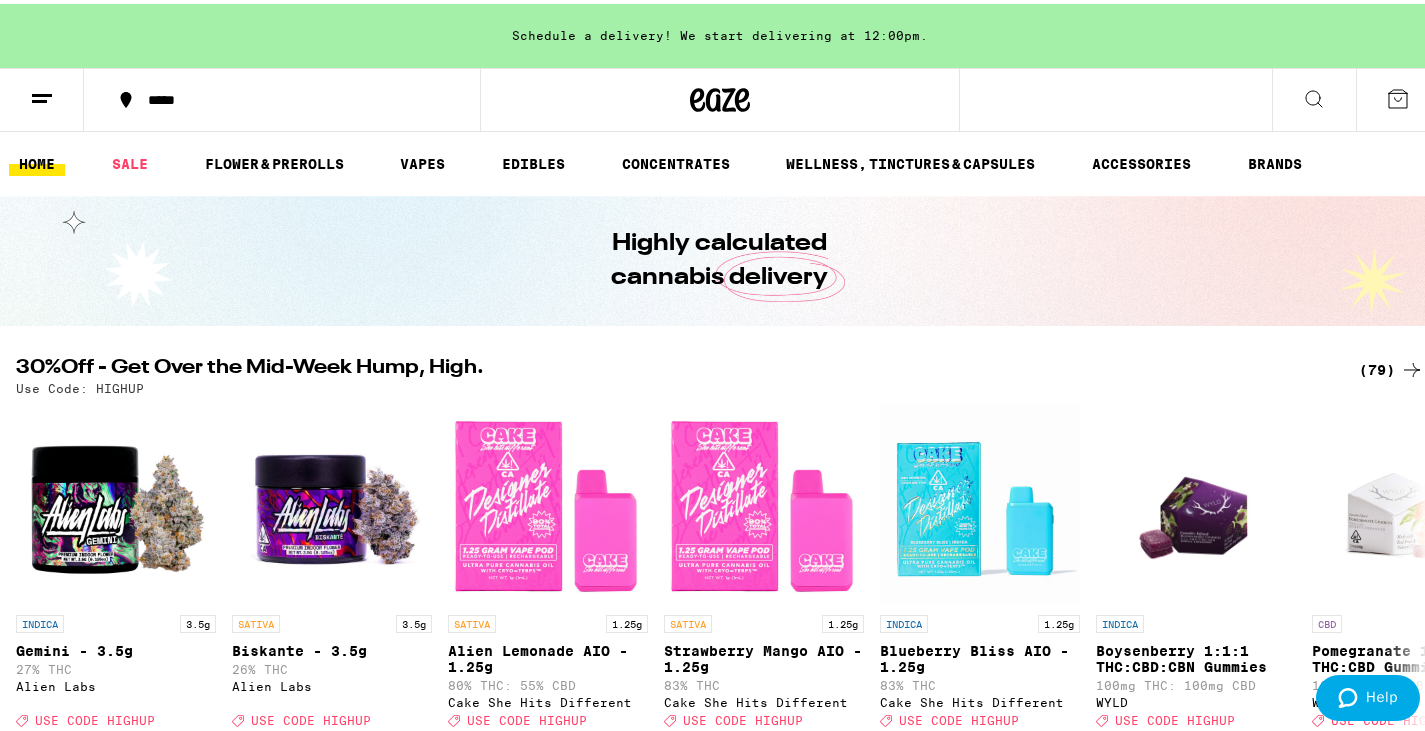scroll, scrollTop: 0, scrollLeft: 0, axis: both 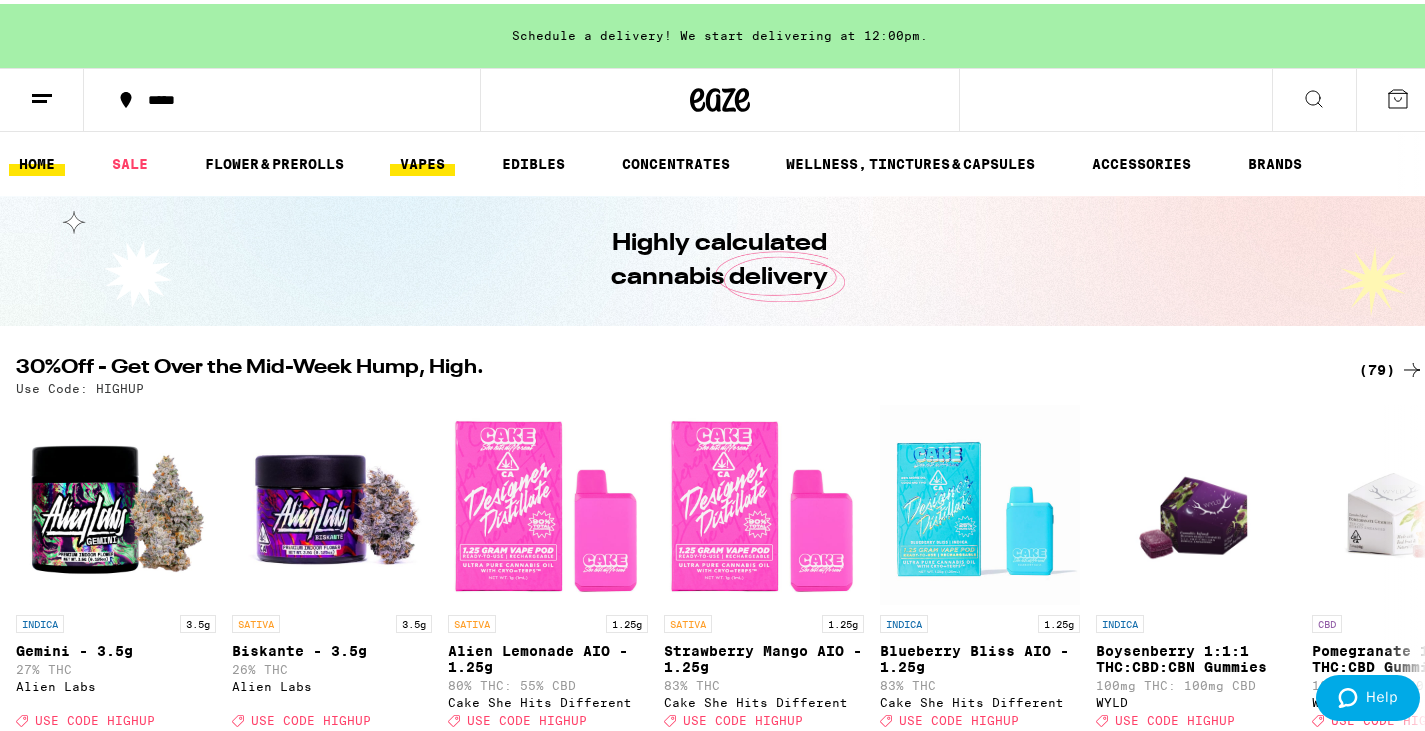 click on "VAPES" at bounding box center (422, 160) 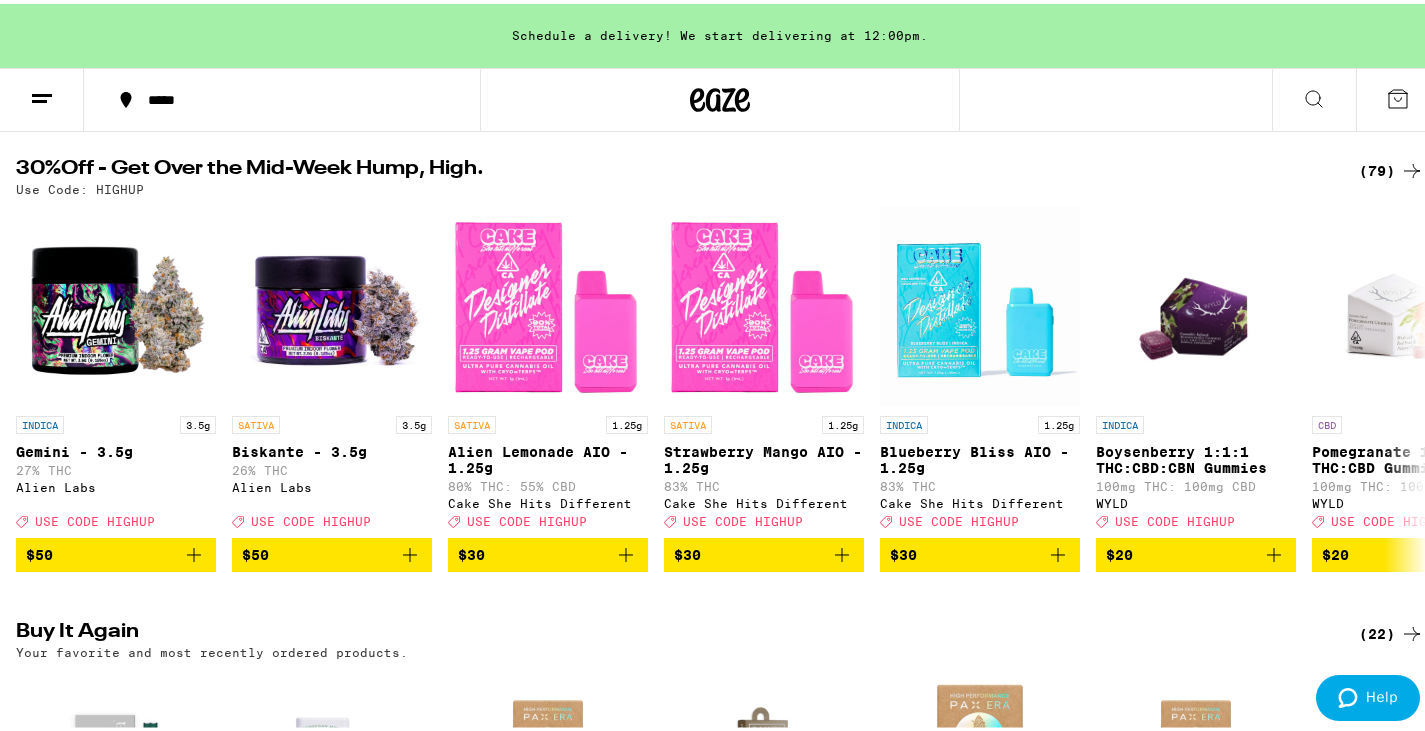 scroll, scrollTop: 200, scrollLeft: 0, axis: vertical 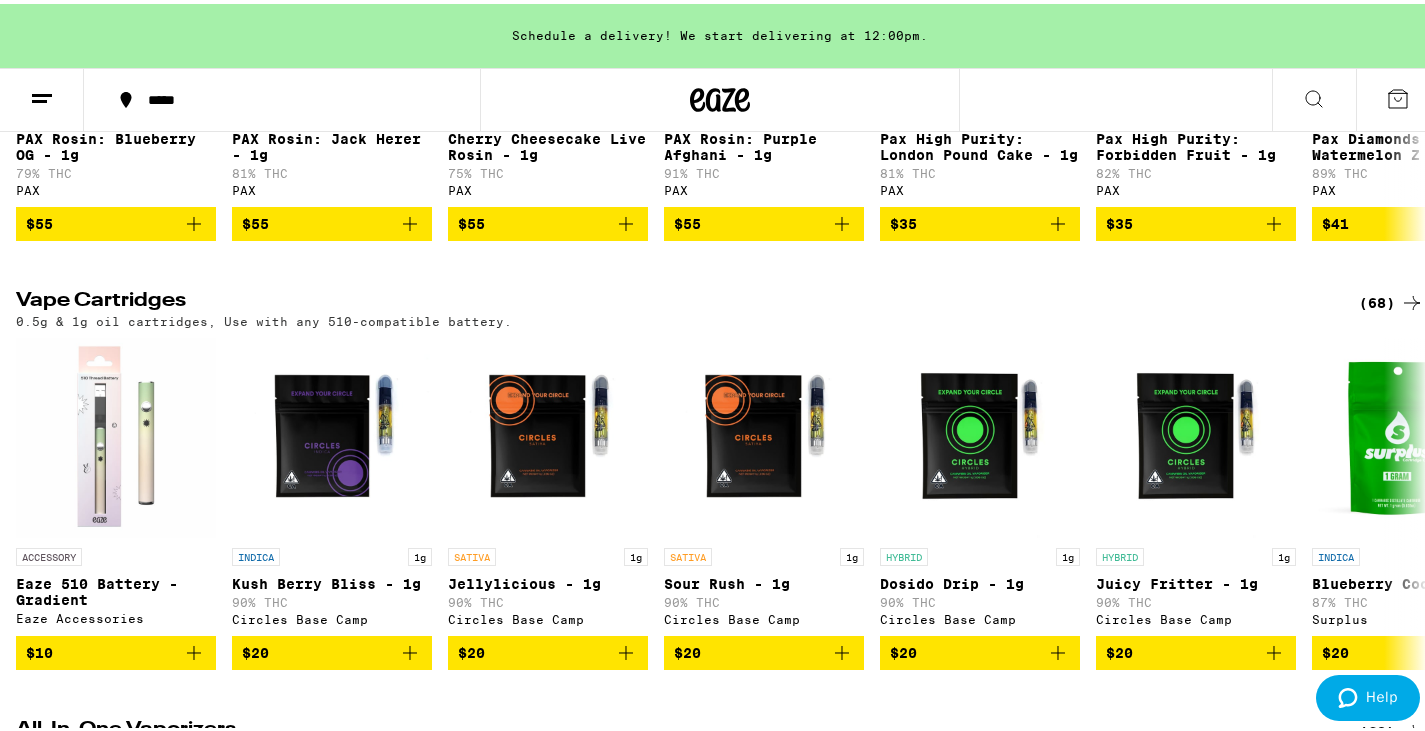 click on "(68)" at bounding box center [1391, 299] 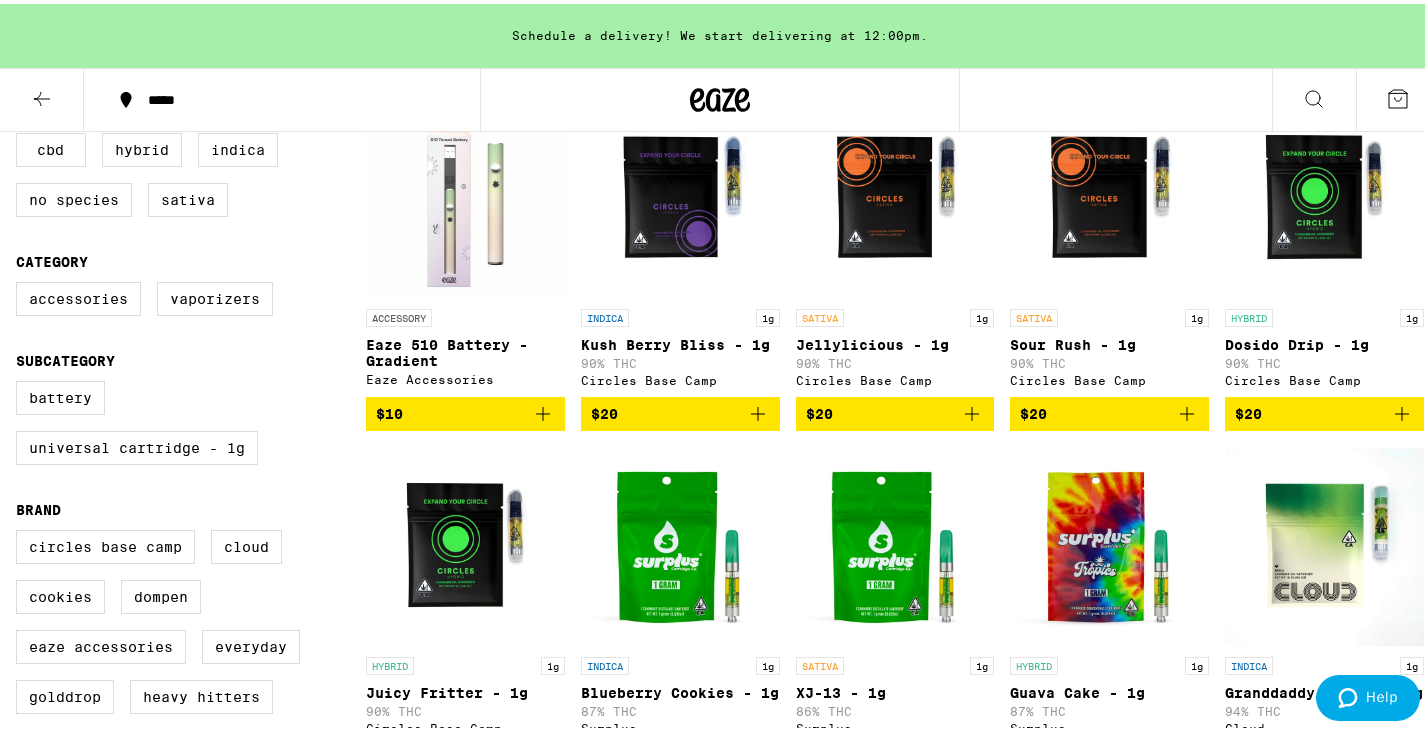scroll, scrollTop: 0, scrollLeft: 0, axis: both 